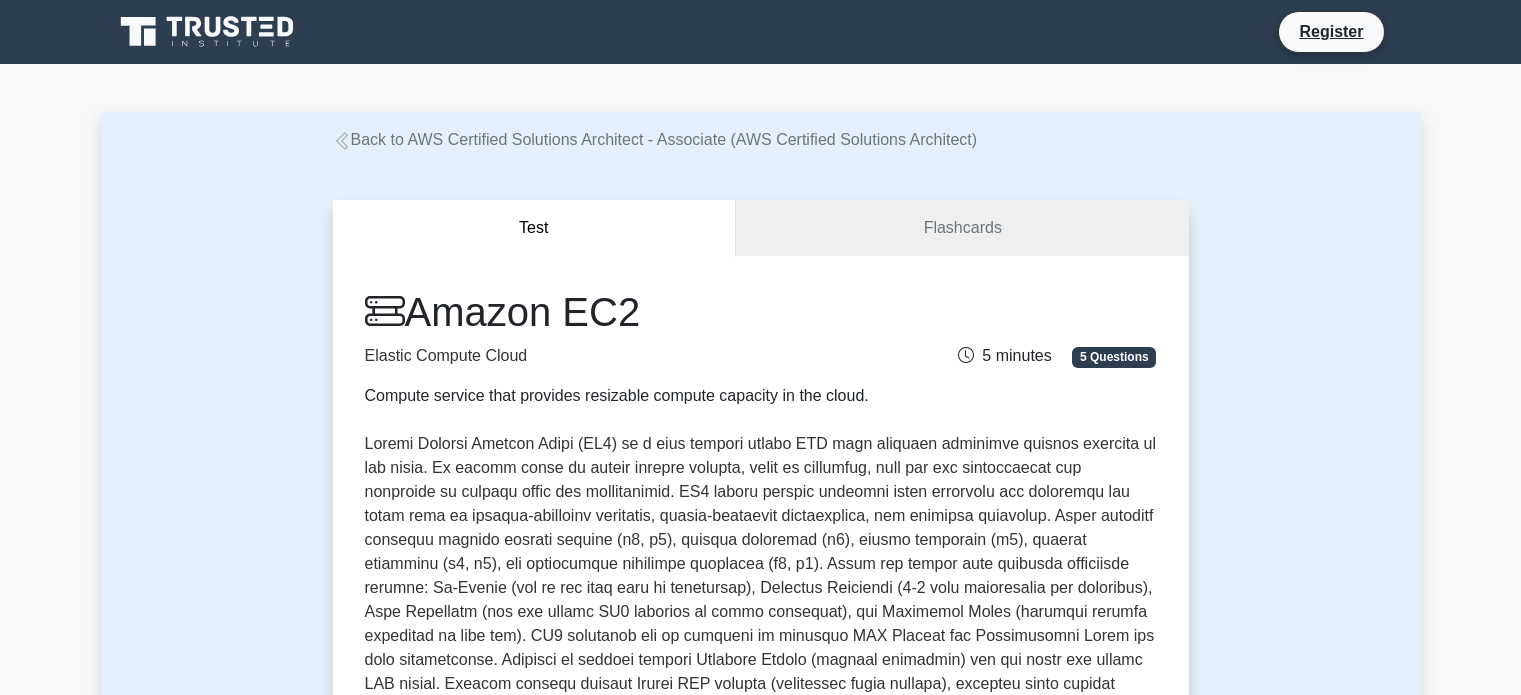 scroll, scrollTop: 652, scrollLeft: 0, axis: vertical 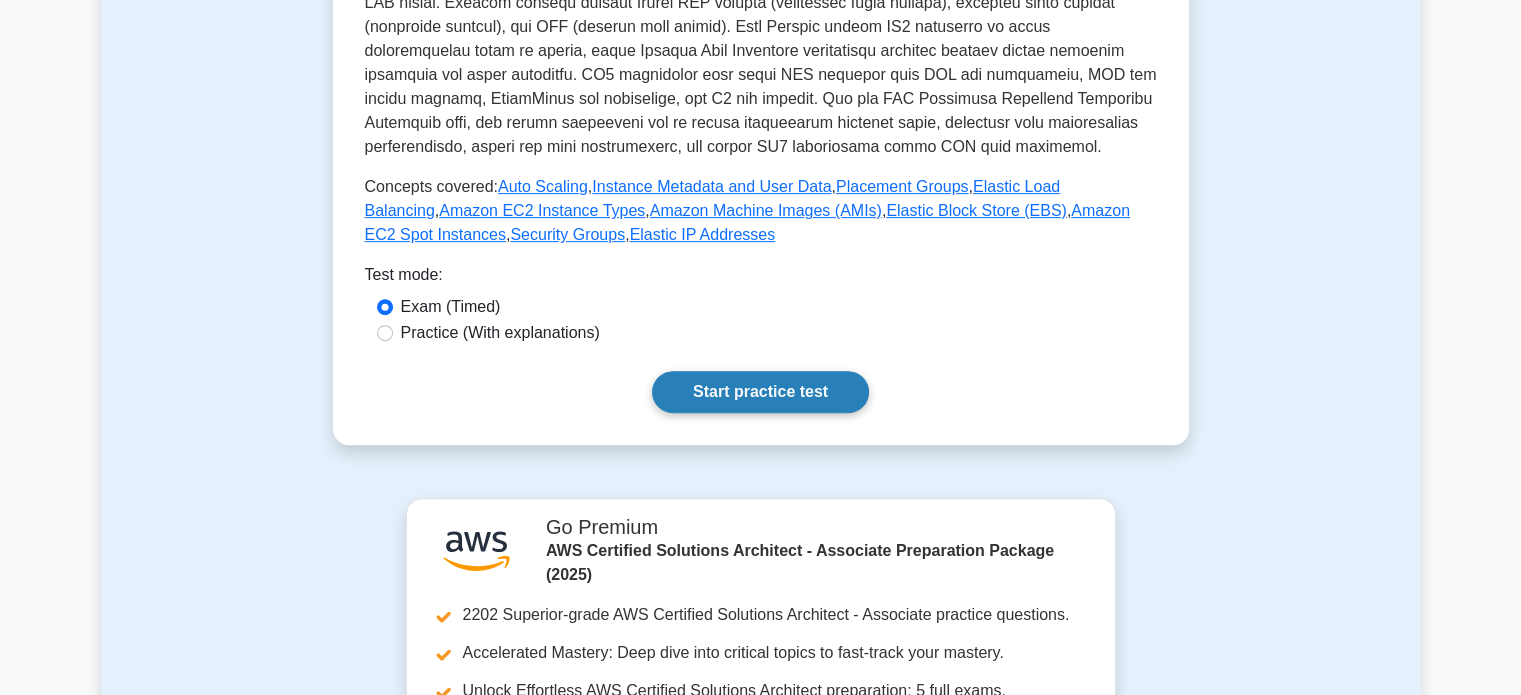 click on "Start practice test" at bounding box center [760, 392] 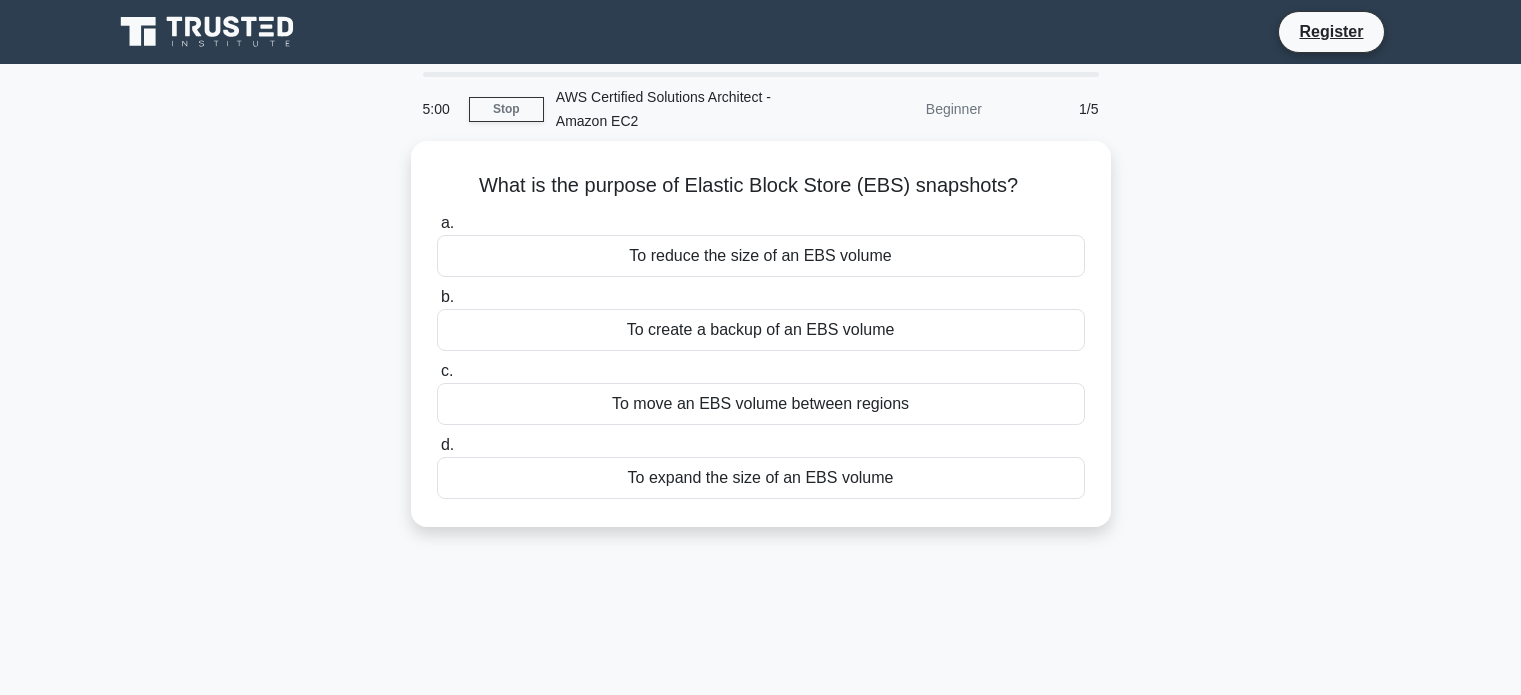 scroll, scrollTop: 0, scrollLeft: 0, axis: both 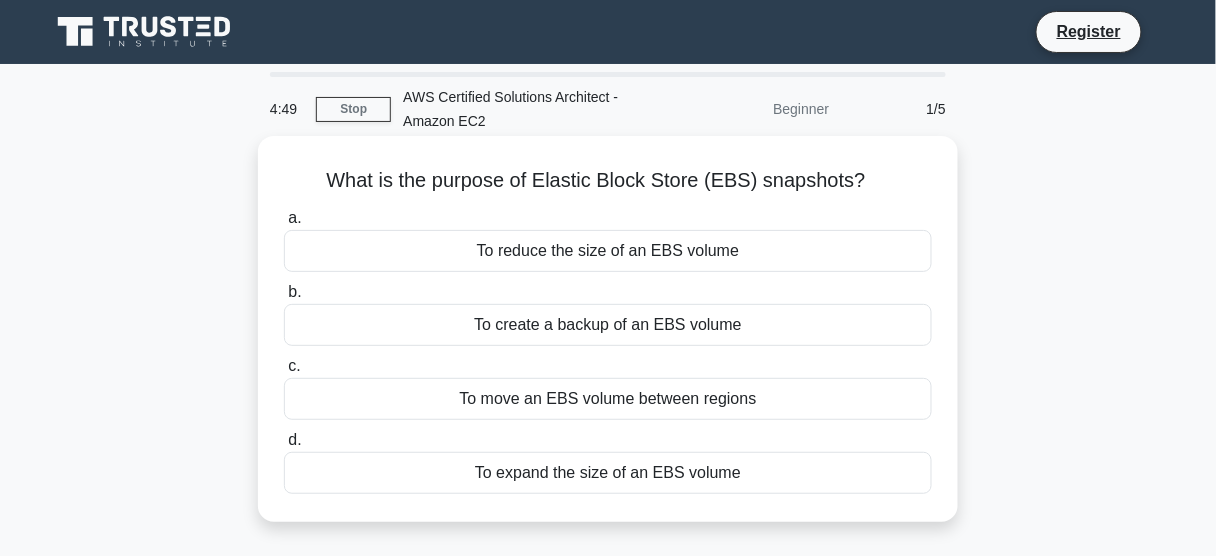 click on "To create a backup of an EBS volume" at bounding box center (608, 325) 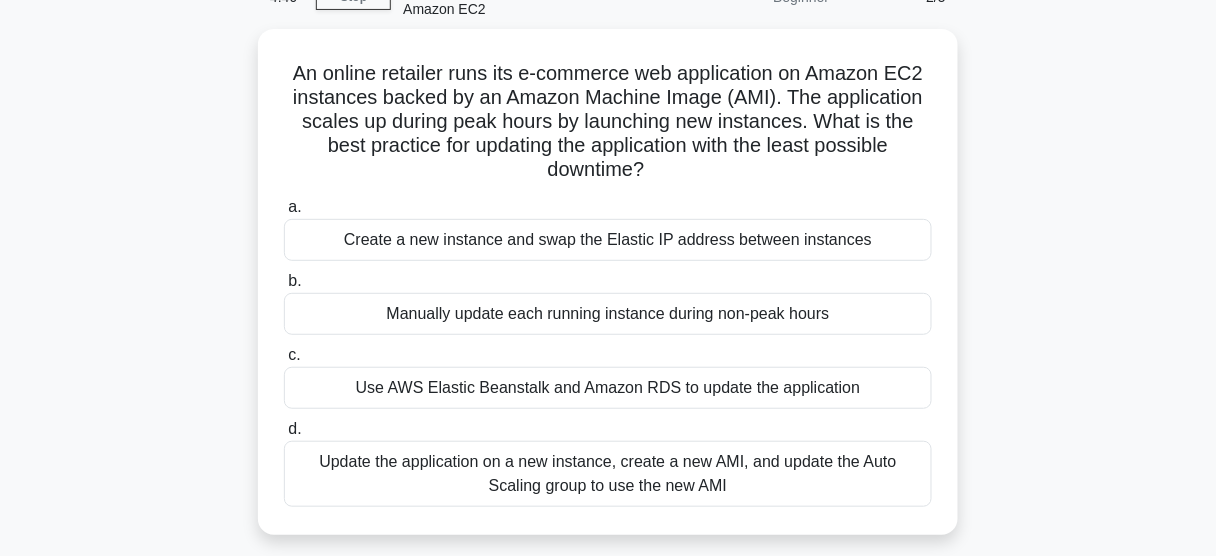 scroll, scrollTop: 112, scrollLeft: 0, axis: vertical 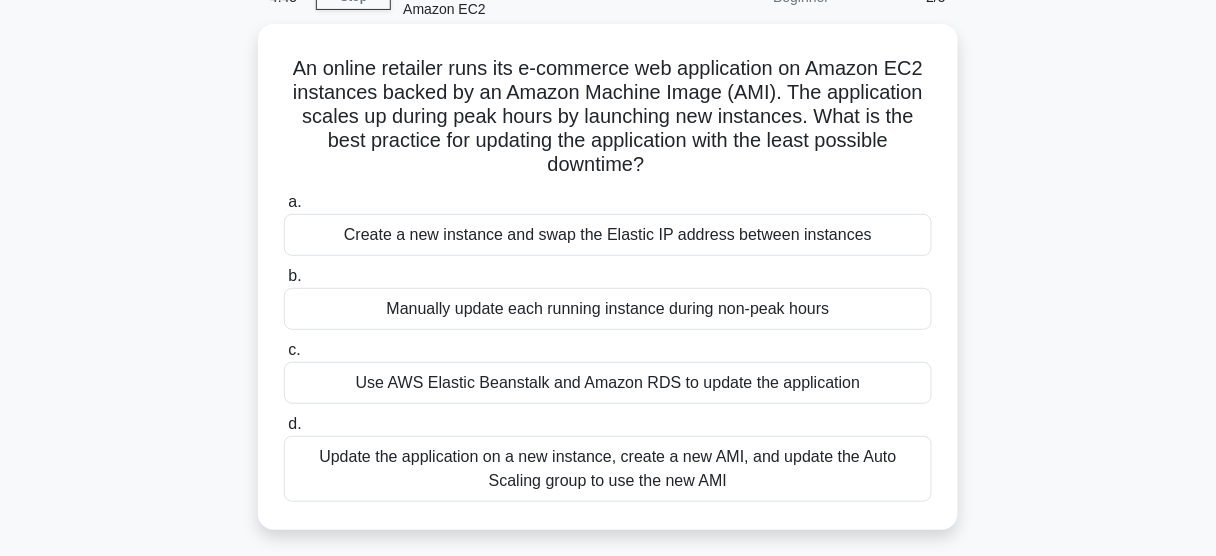 click on "An online retailer runs its e-commerce web application on Amazon EC2 instances backed by an Amazon Machine Image (AMI). The application scales up during peak hours by launching new instances. What is the best practice for updating the application with the least possible downtime?
.spinner_0XTQ{transform-origin:center;animation:spinner_y6GP .75s linear infinite}@keyframes spinner_y6GP{100%{transform:rotate(360deg)}}" at bounding box center (608, 117) 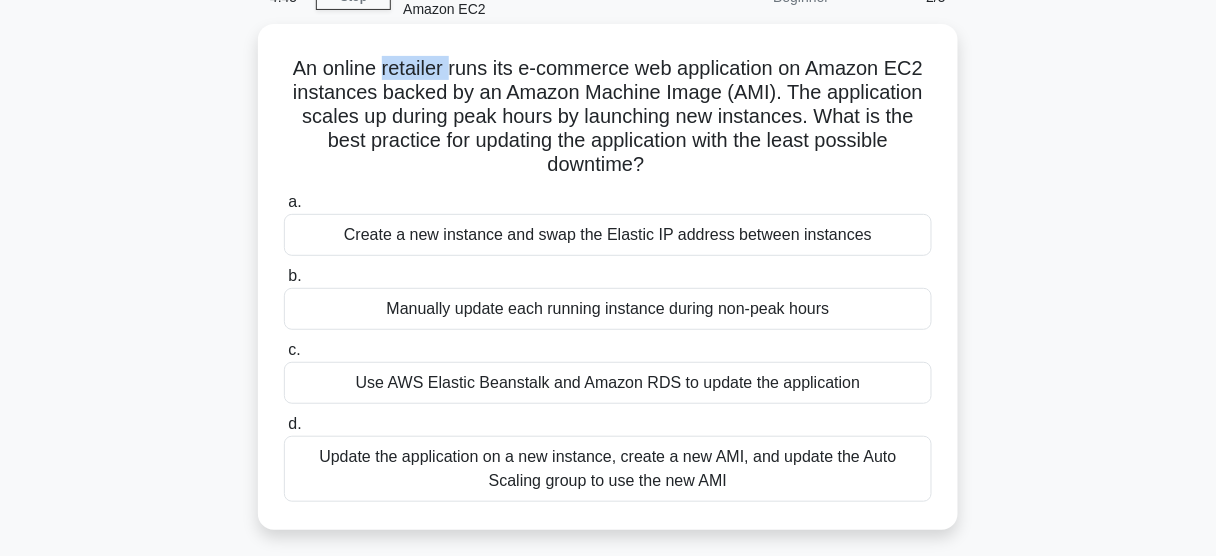 click on "An online retailer runs its e-commerce web application on Amazon EC2 instances backed by an Amazon Machine Image (AMI). The application scales up during peak hours by launching new instances. What is the best practice for updating the application with the least possible downtime?
.spinner_0XTQ{transform-origin:center;animation:spinner_y6GP .75s linear infinite}@keyframes spinner_y6GP{100%{transform:rotate(360deg)}}" at bounding box center [608, 117] 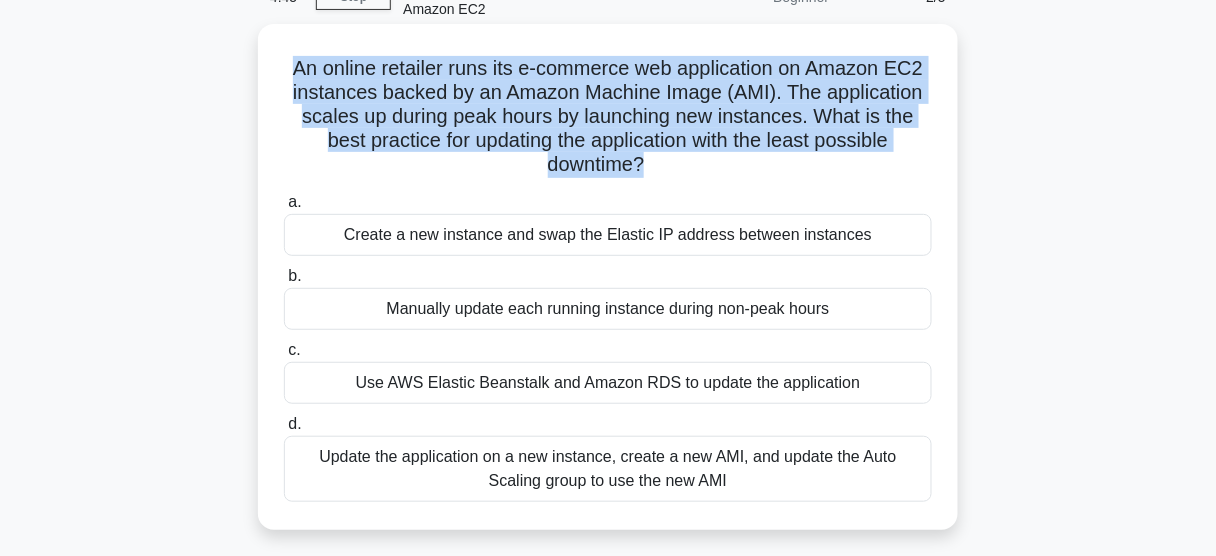 click on "An online retailer runs its e-commerce web application on Amazon EC2 instances backed by an Amazon Machine Image (AMI). The application scales up during peak hours by launching new instances. What is the best practice for updating the application with the least possible downtime?
.spinner_0XTQ{transform-origin:center;animation:spinner_y6GP .75s linear infinite}@keyframes spinner_y6GP{100%{transform:rotate(360deg)}}" at bounding box center [608, 117] 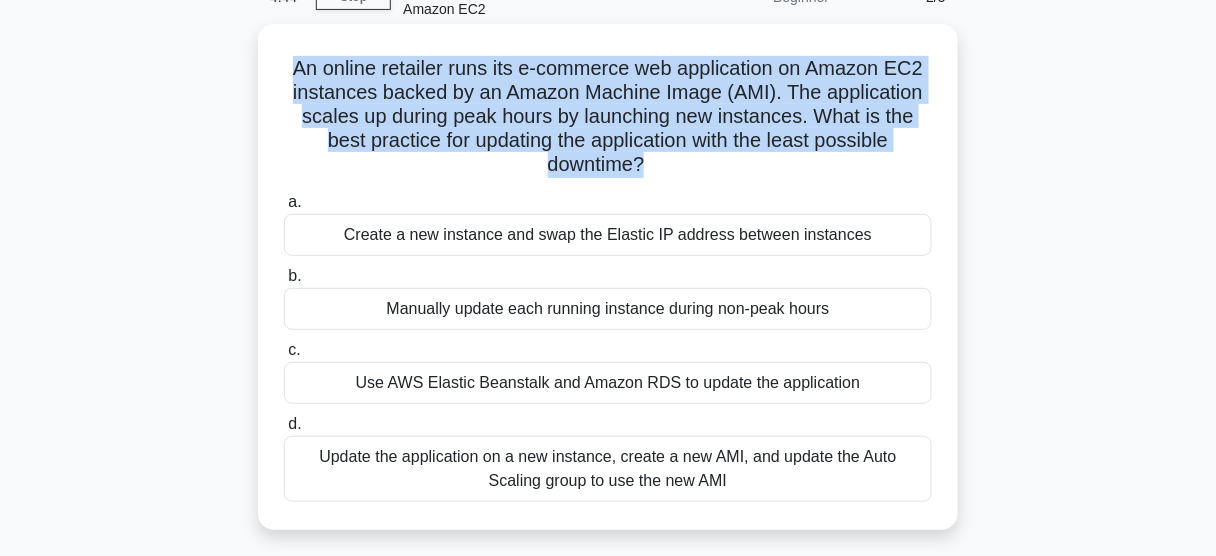 click on "An online retailer runs its e-commerce web application on Amazon EC2 instances backed by an Amazon Machine Image (AMI). The application scales up during peak hours by launching new instances. What is the best practice for updating the application with the least possible downtime?
.spinner_0XTQ{transform-origin:center;animation:spinner_y6GP .75s linear infinite}@keyframes spinner_y6GP{100%{transform:rotate(360deg)}}" at bounding box center (608, 117) 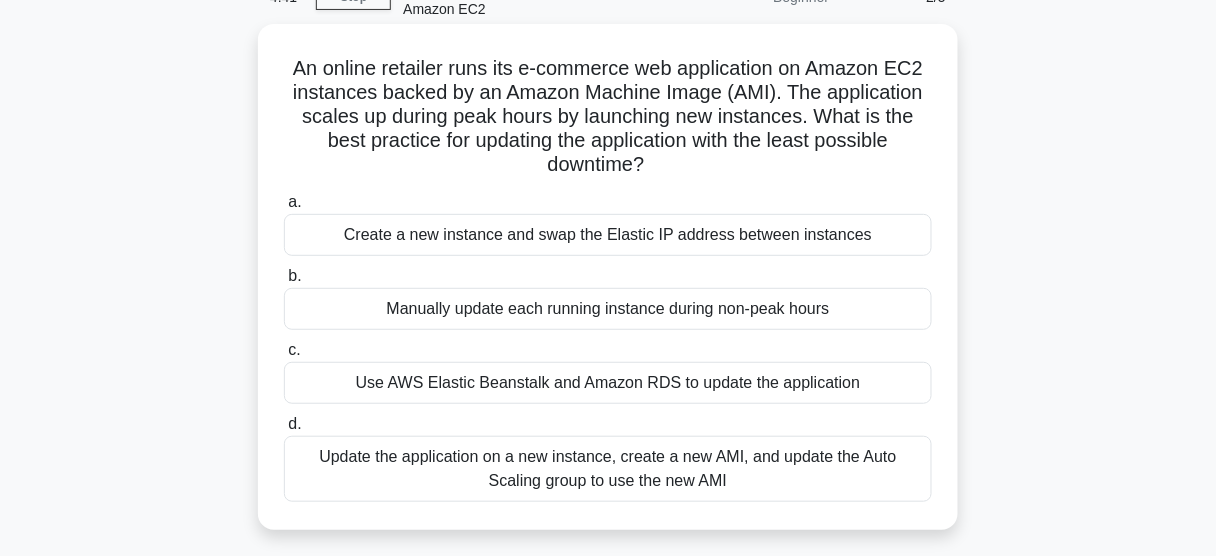 click on "An online retailer runs its e-commerce web application on Amazon EC2 instances backed by an Amazon Machine Image (AMI). The application scales up during peak hours by launching new instances. What is the best practice for updating the application with the least possible downtime?
.spinner_0XTQ{transform-origin:center;animation:spinner_y6GP .75s linear infinite}@keyframes spinner_y6GP{100%{transform:rotate(360deg)}}" at bounding box center [608, 117] 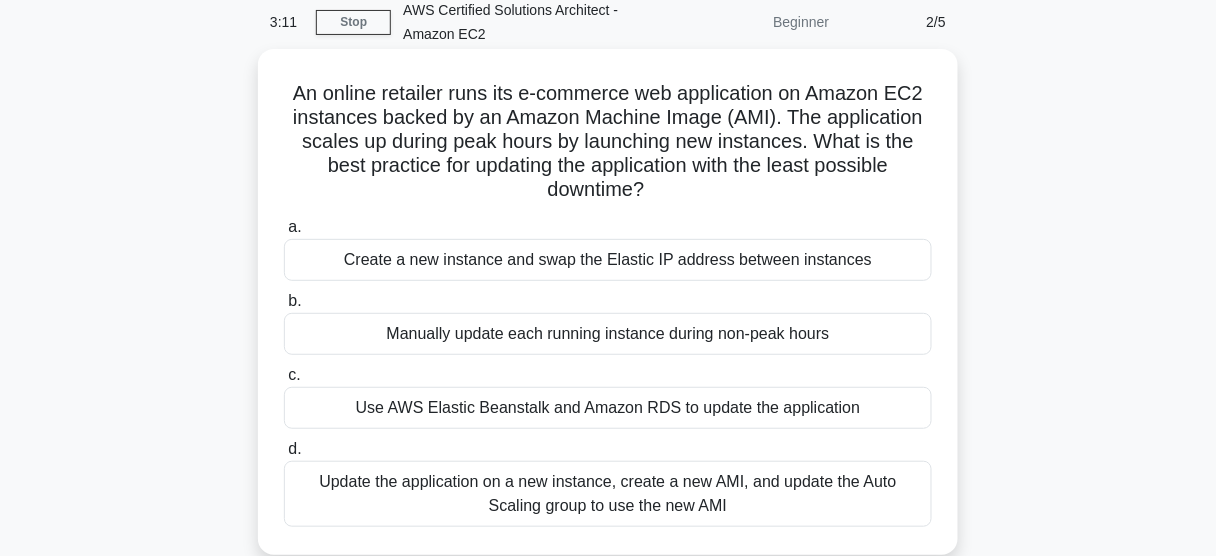 scroll, scrollTop: 176, scrollLeft: 0, axis: vertical 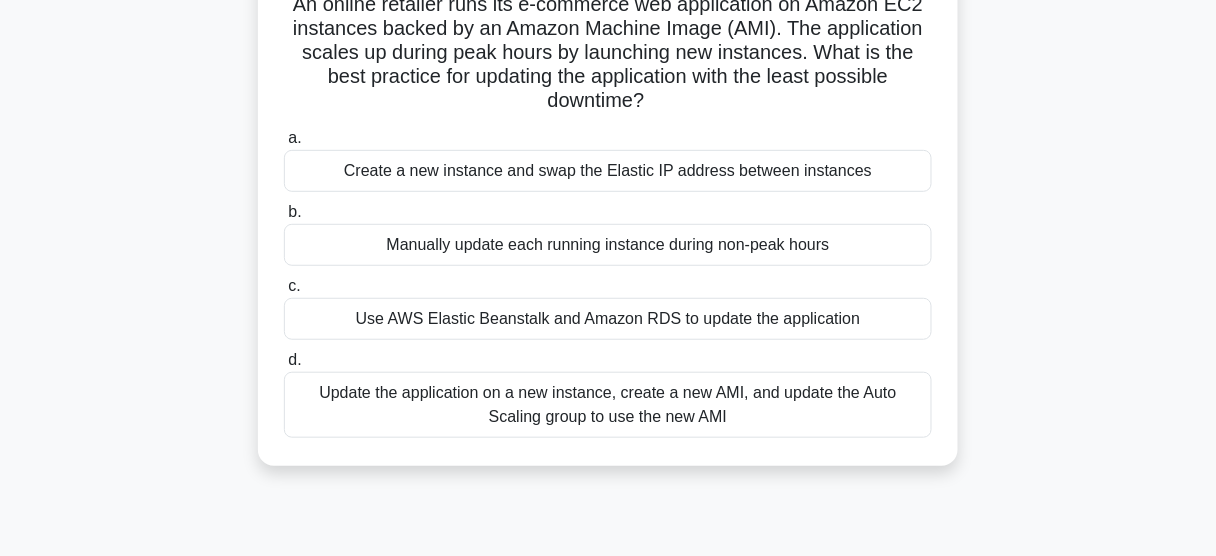 click on "Update the application on a new instance, create a new AMI, and update the Auto Scaling group to use the new AMI" at bounding box center (608, 405) 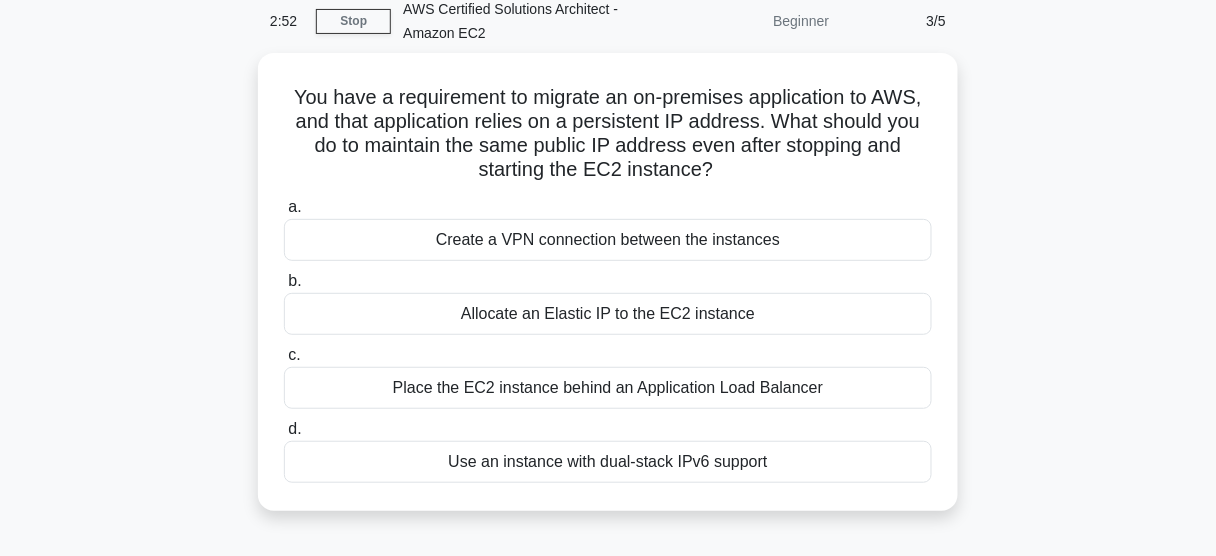 scroll, scrollTop: 86, scrollLeft: 0, axis: vertical 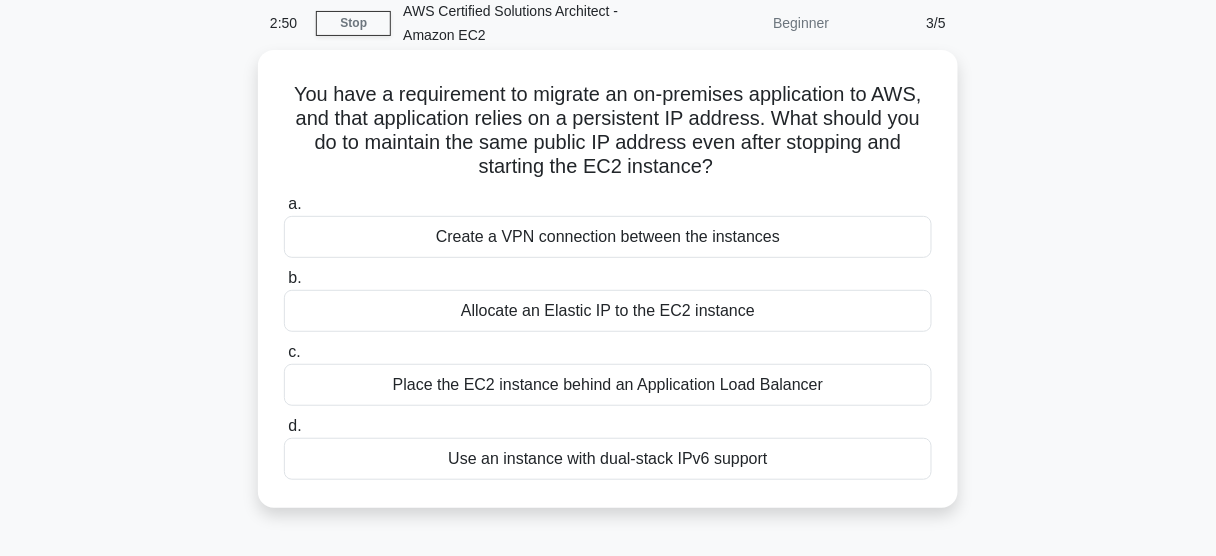 click on "Allocate an Elastic IP to the EC2 instance" at bounding box center [608, 311] 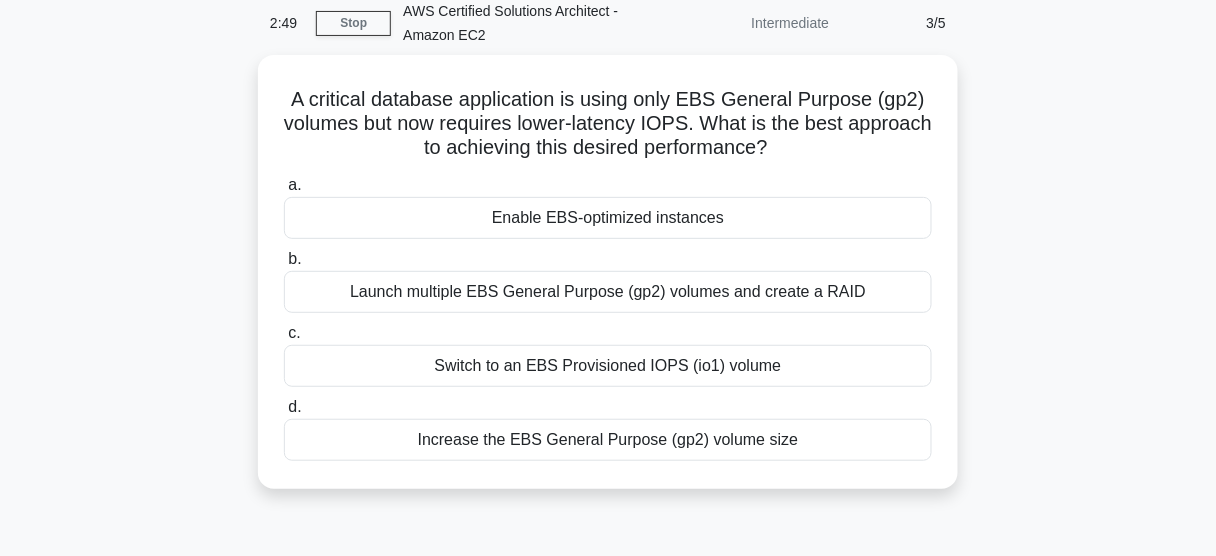 click on "a.
Enable EBS-optimized instances
b.
Launch multiple EBS General Purpose (gp2) volumes and create a RAID
c." at bounding box center [608, 317] 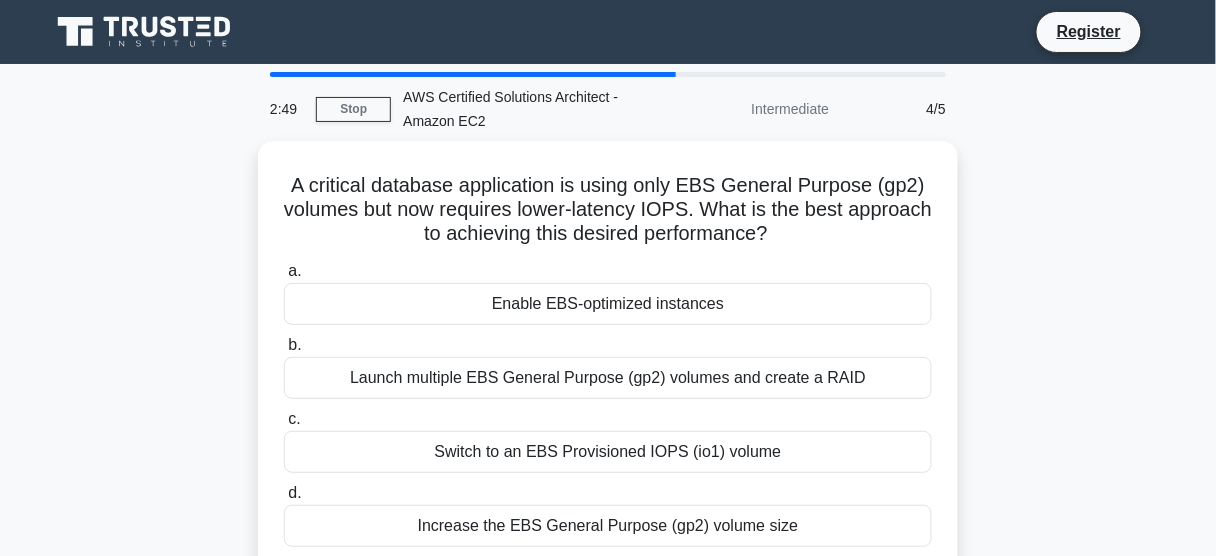 scroll, scrollTop: 0, scrollLeft: 0, axis: both 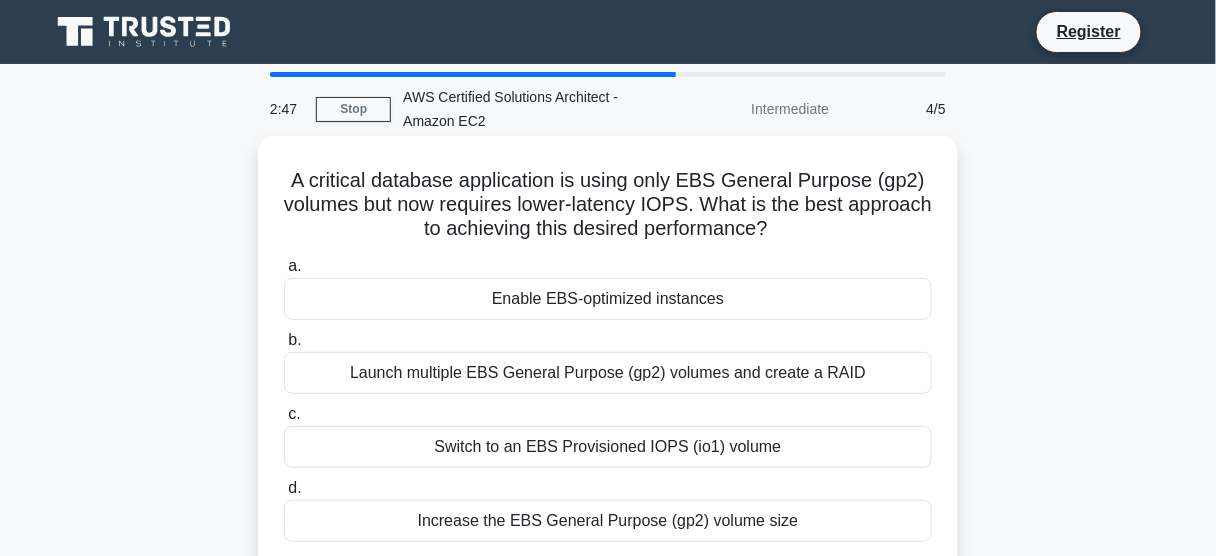 click on "A critical database application is using only EBS General Purpose (gp2) volumes but now requires lower-latency IOPS. What is the best approach to achieving this desired performance?
.spinner_0XTQ{transform-origin:center;animation:spinner_y6GP .75s linear infinite}@keyframes spinner_y6GP{100%{transform:rotate(360deg)}}" at bounding box center (608, 205) 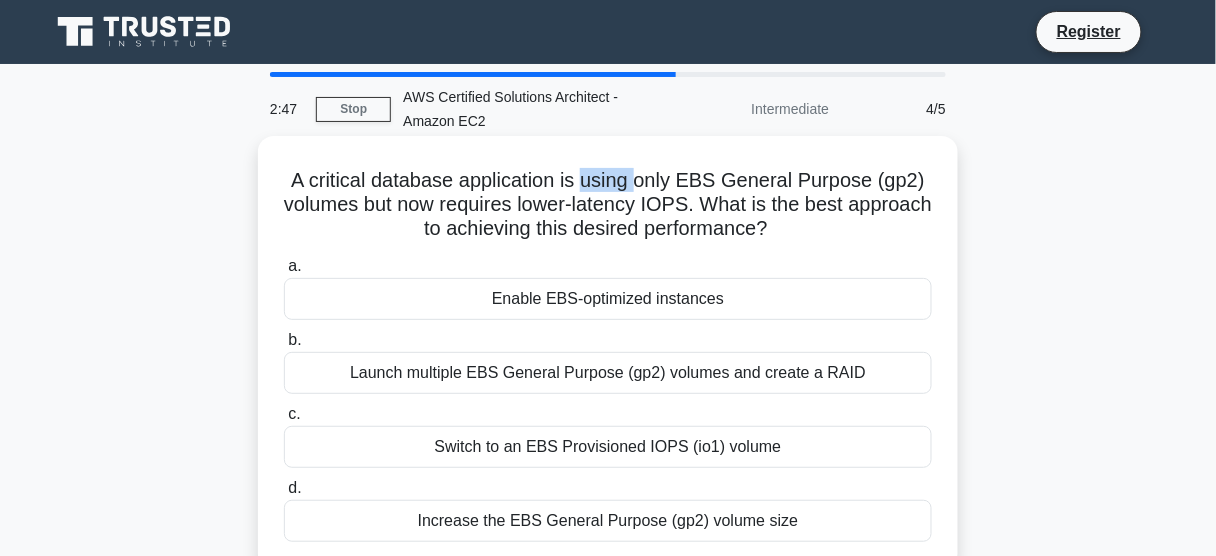 click on "A critical database application is using only EBS General Purpose (gp2) volumes but now requires lower-latency IOPS. What is the best approach to achieving this desired performance?
.spinner_0XTQ{transform-origin:center;animation:spinner_y6GP .75s linear infinite}@keyframes spinner_y6GP{100%{transform:rotate(360deg)}}" at bounding box center [608, 205] 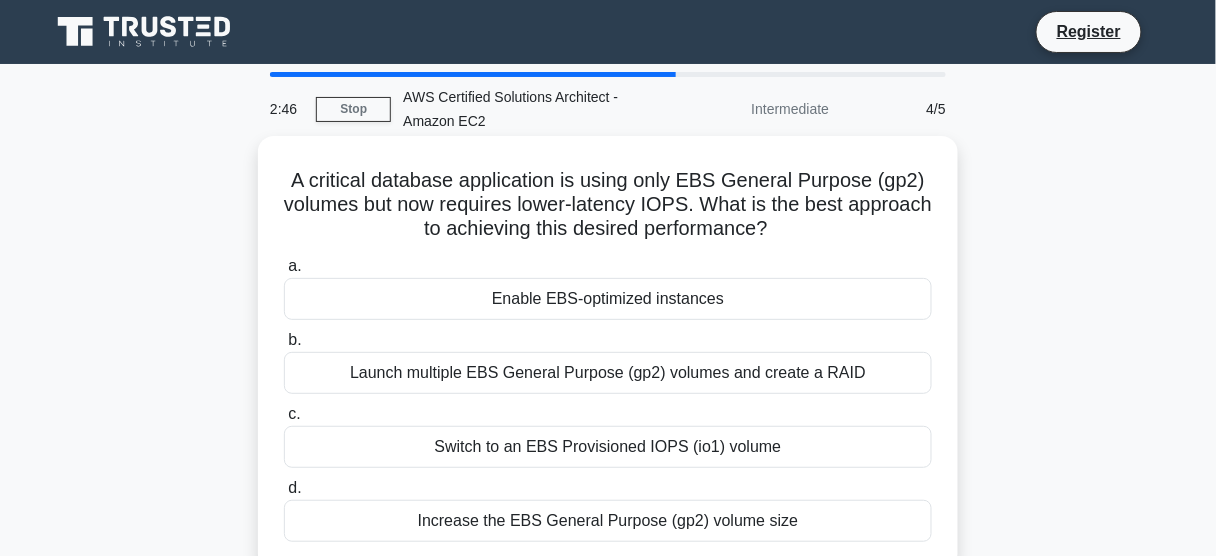 click on "A critical database application is using only EBS General Purpose (gp2) volumes but now requires lower-latency IOPS. What is the best approach to achieving this desired performance?
.spinner_0XTQ{transform-origin:center;animation:spinner_y6GP .75s linear infinite}@keyframes spinner_y6GP{100%{transform:rotate(360deg)}}" at bounding box center (608, 205) 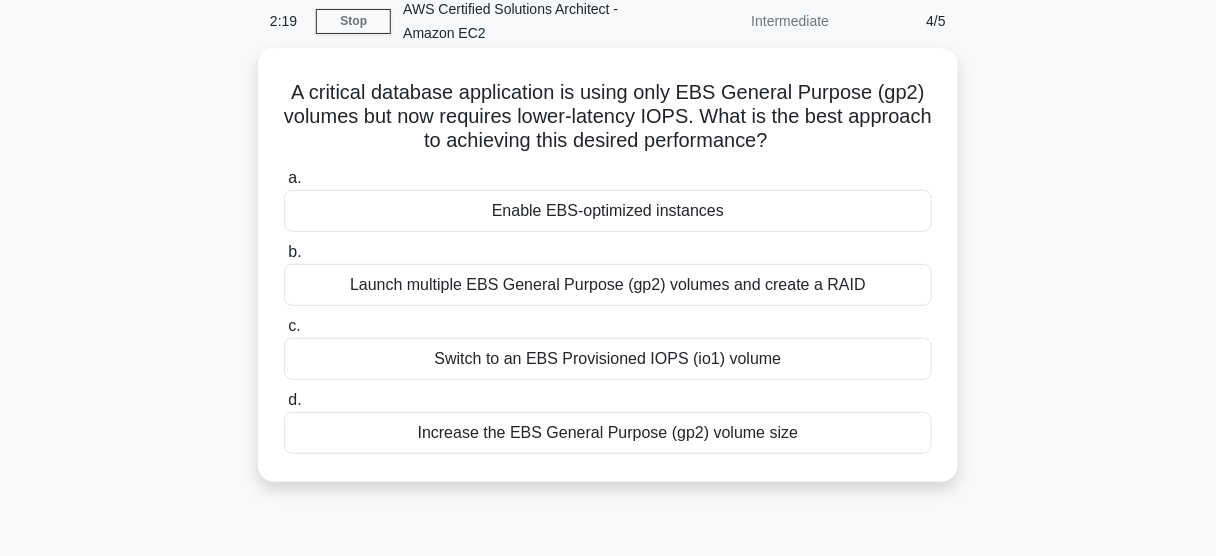 scroll, scrollTop: 80, scrollLeft: 0, axis: vertical 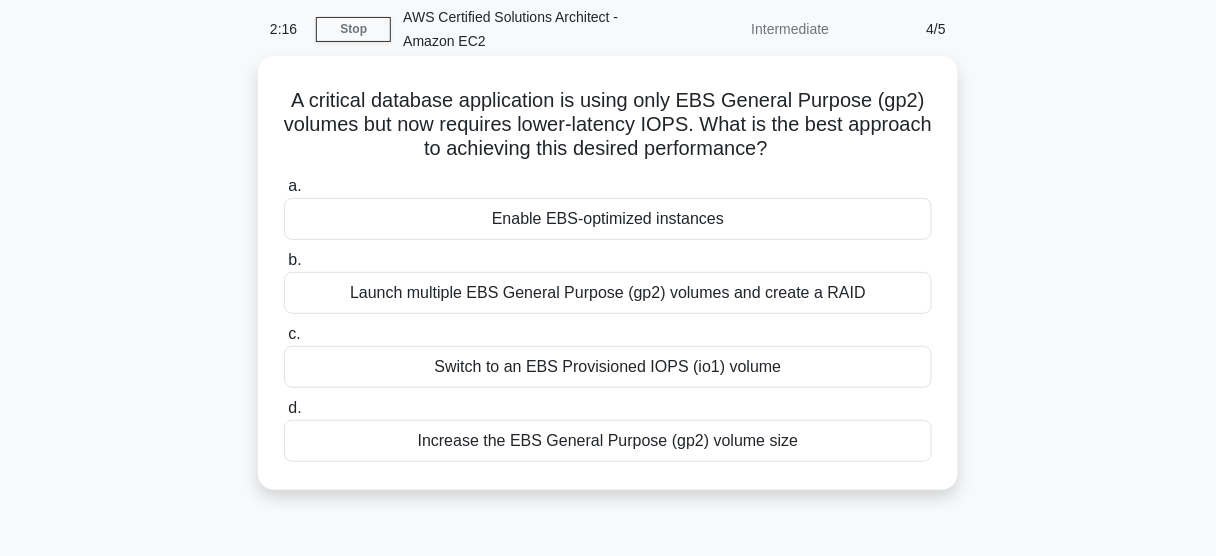 click on "Switch to an EBS Provisioned IOPS (io1) volume" at bounding box center [608, 367] 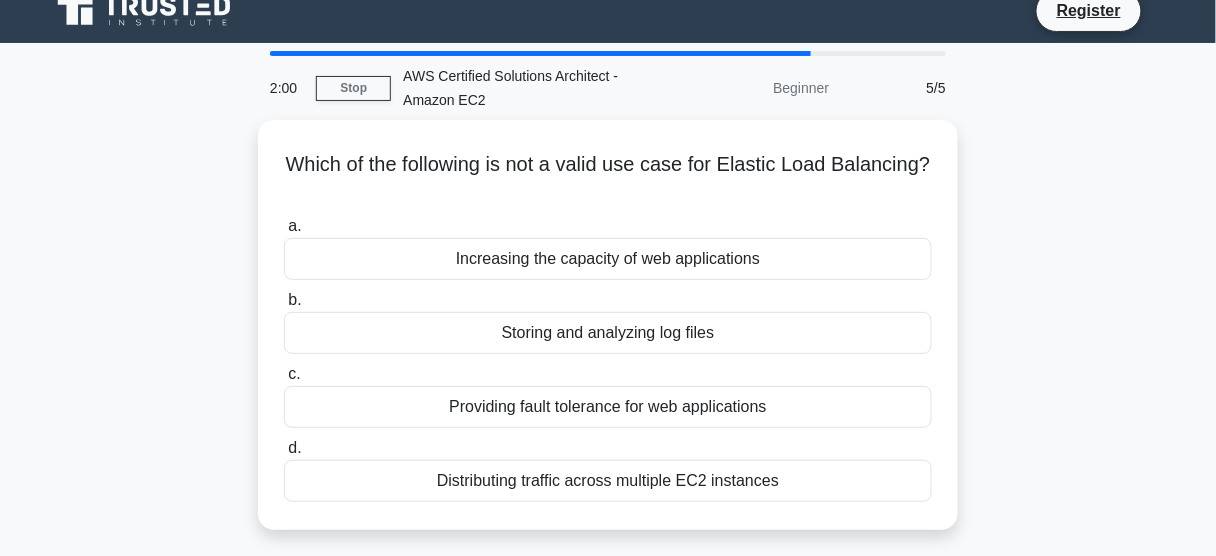 scroll, scrollTop: 19, scrollLeft: 0, axis: vertical 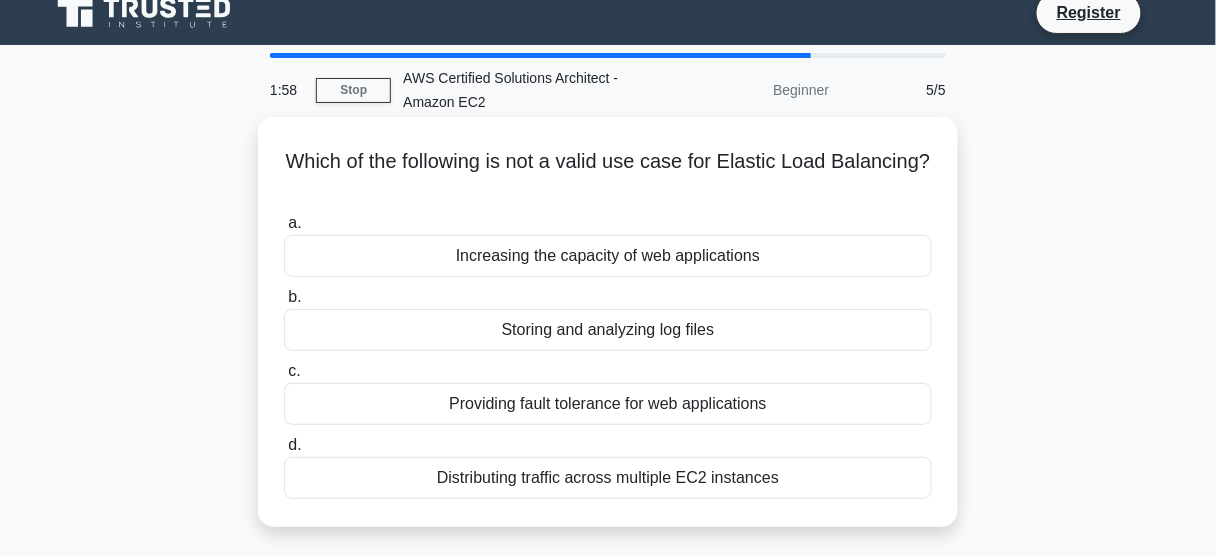 click on "Storing and analyzing log files" at bounding box center (608, 330) 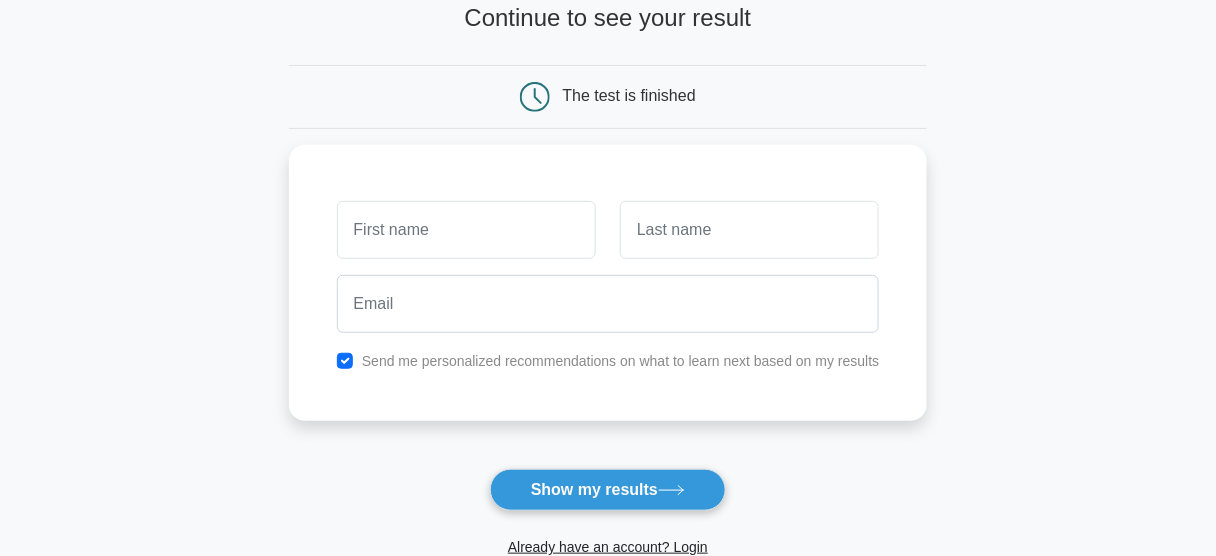 scroll, scrollTop: 0, scrollLeft: 0, axis: both 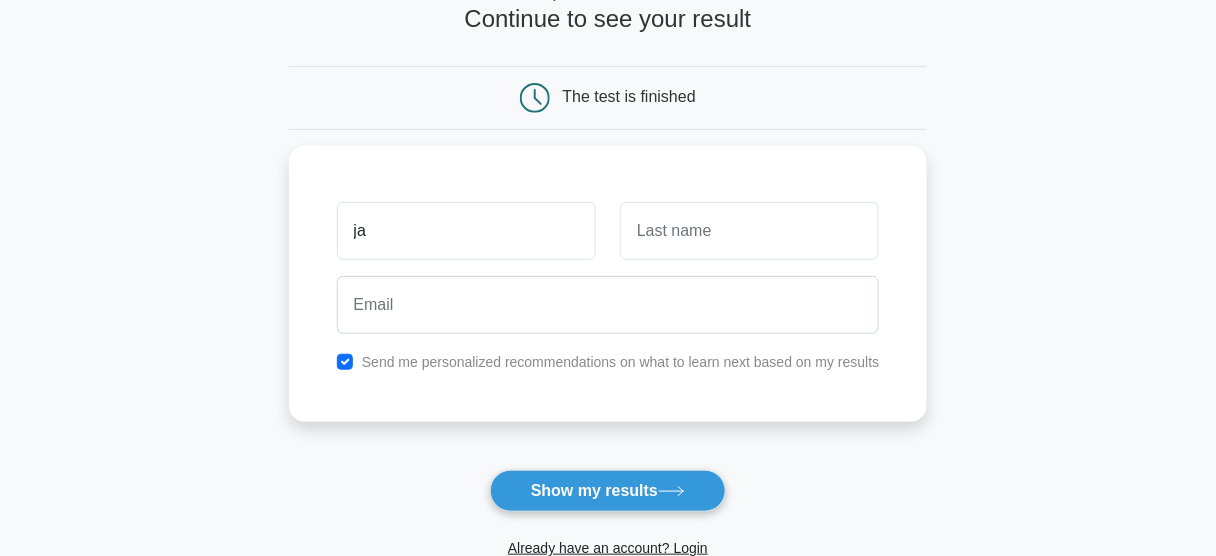 type on "j" 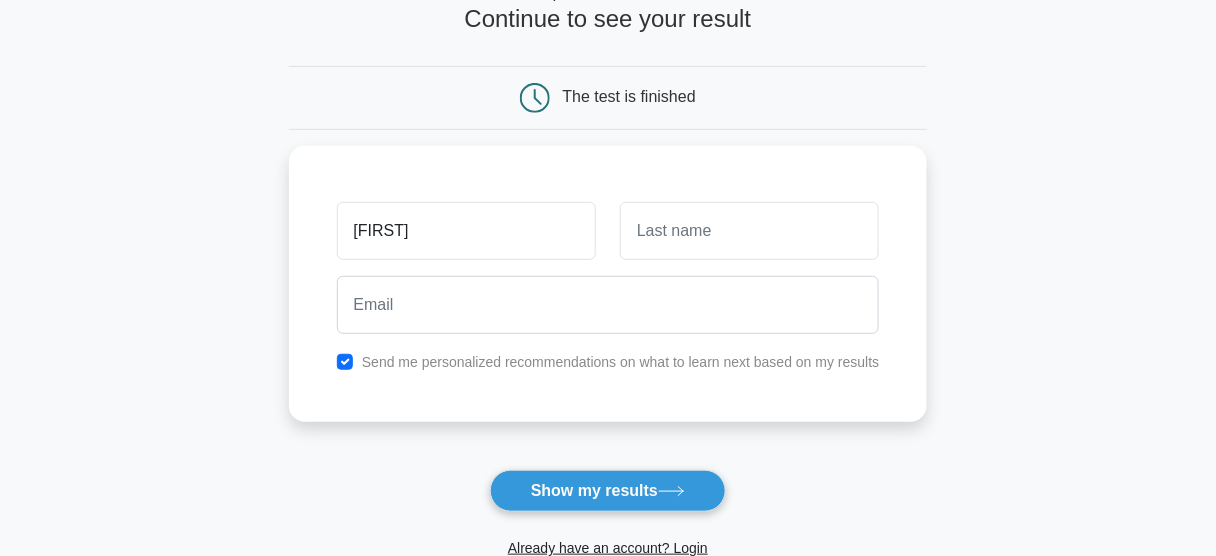 type on "[FIRST]" 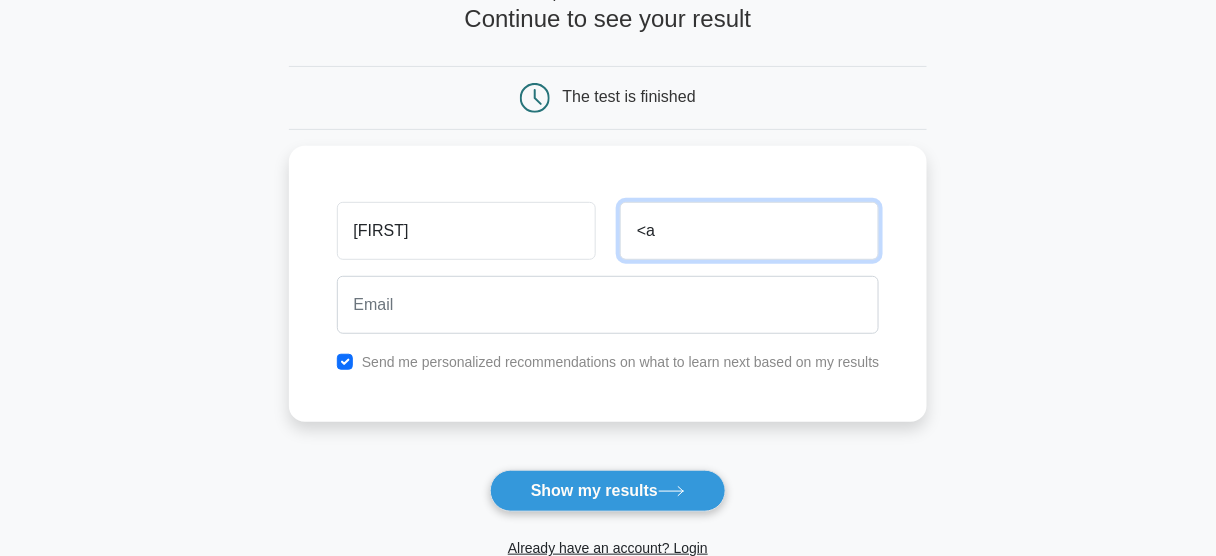 type on "<" 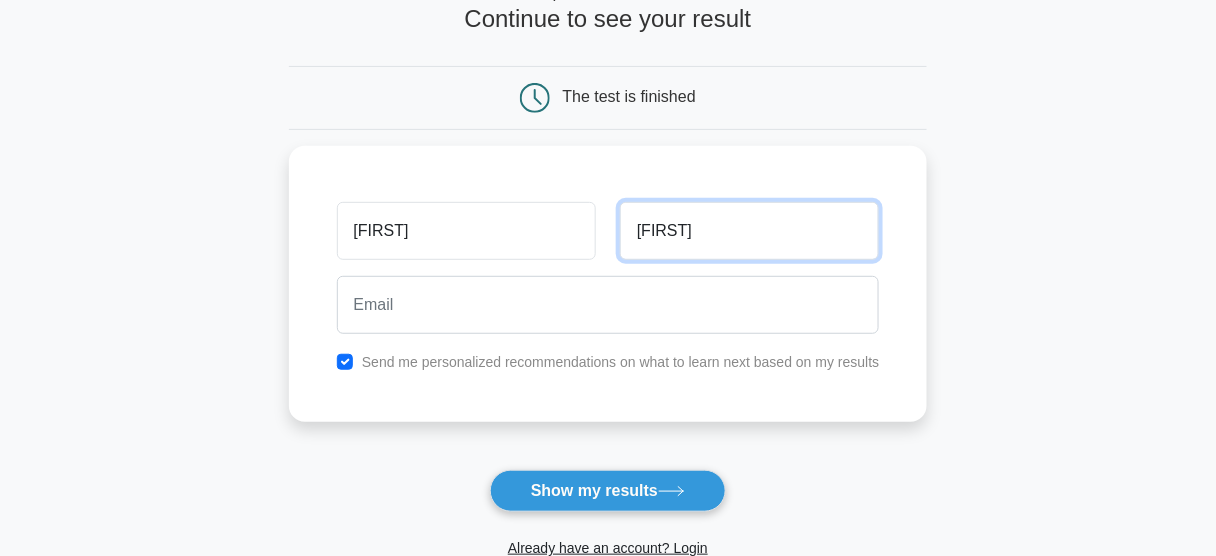 type on "[FIRST]" 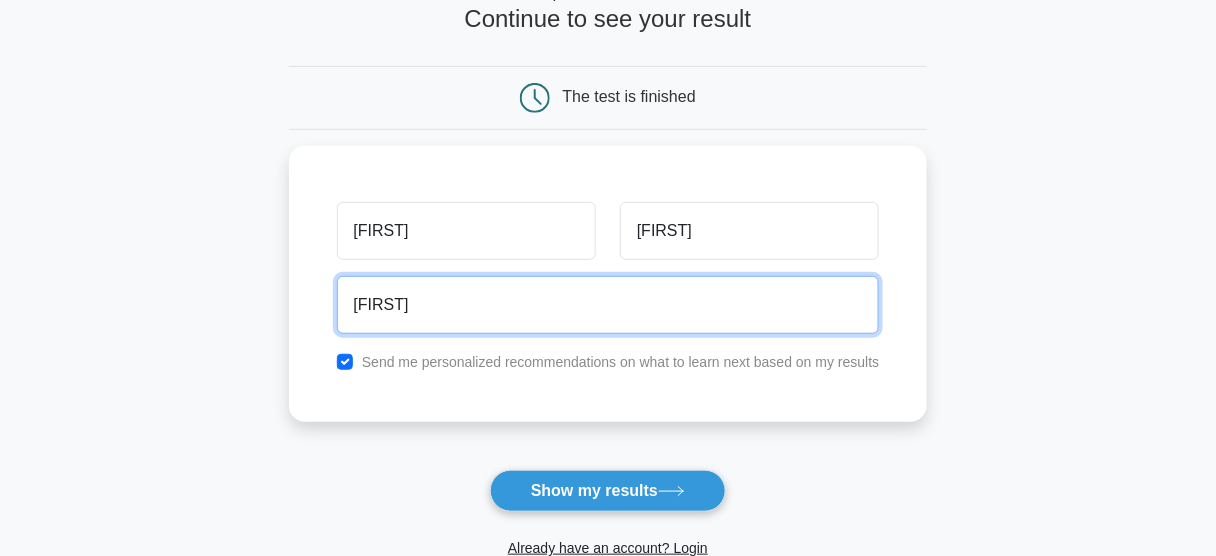type on "hassan123maher22@gmail.com" 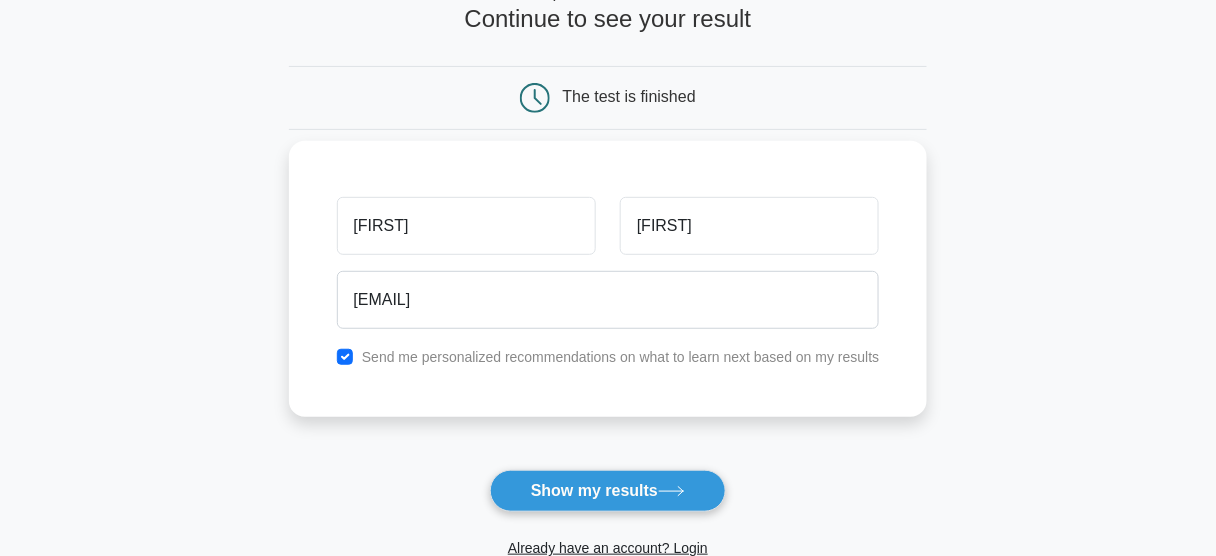 click on "Send me personalized recommendations on what to learn next based on my results" at bounding box center (621, 357) 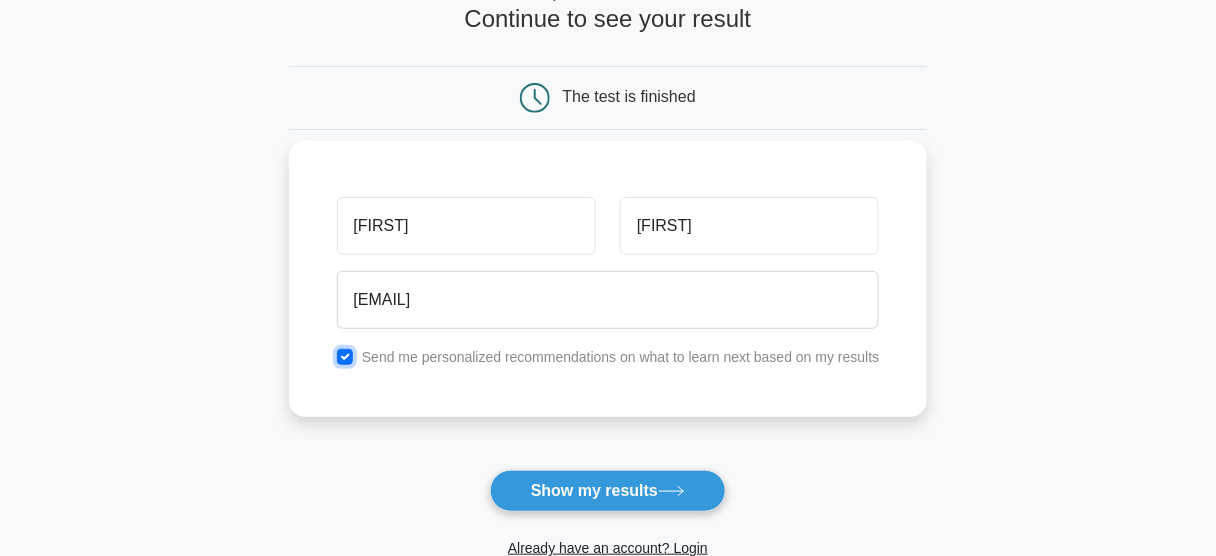 click at bounding box center (345, 357) 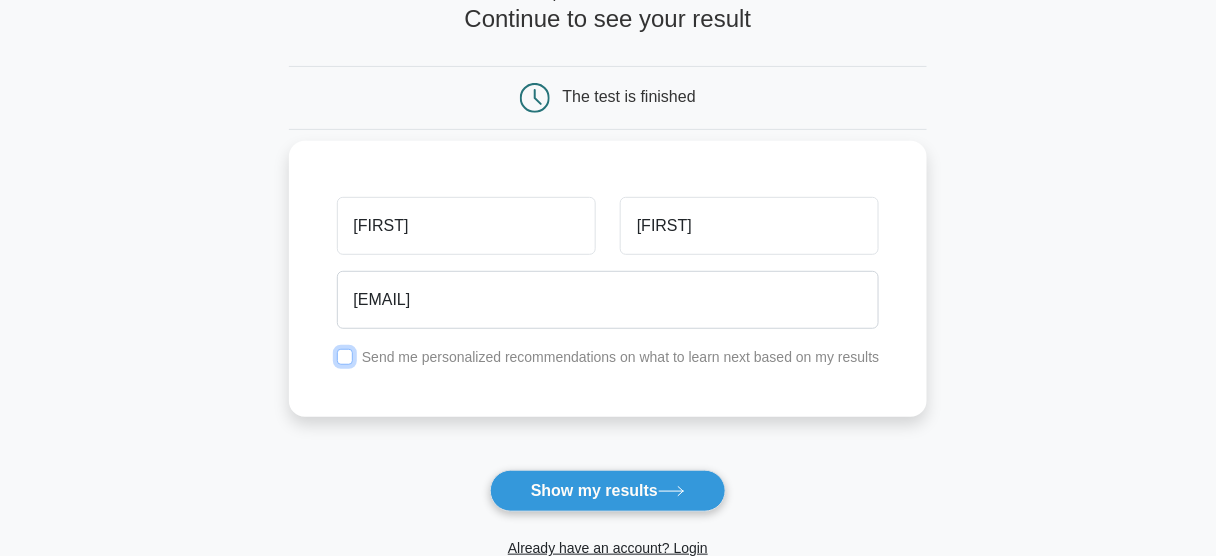 click at bounding box center (345, 357) 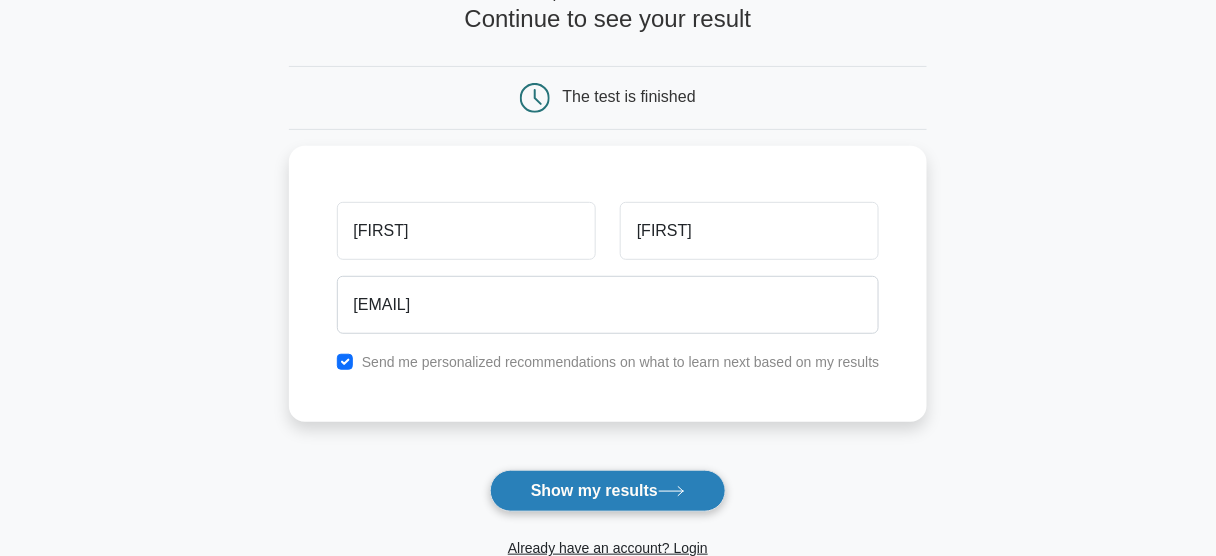 click on "Show my results" at bounding box center (608, 491) 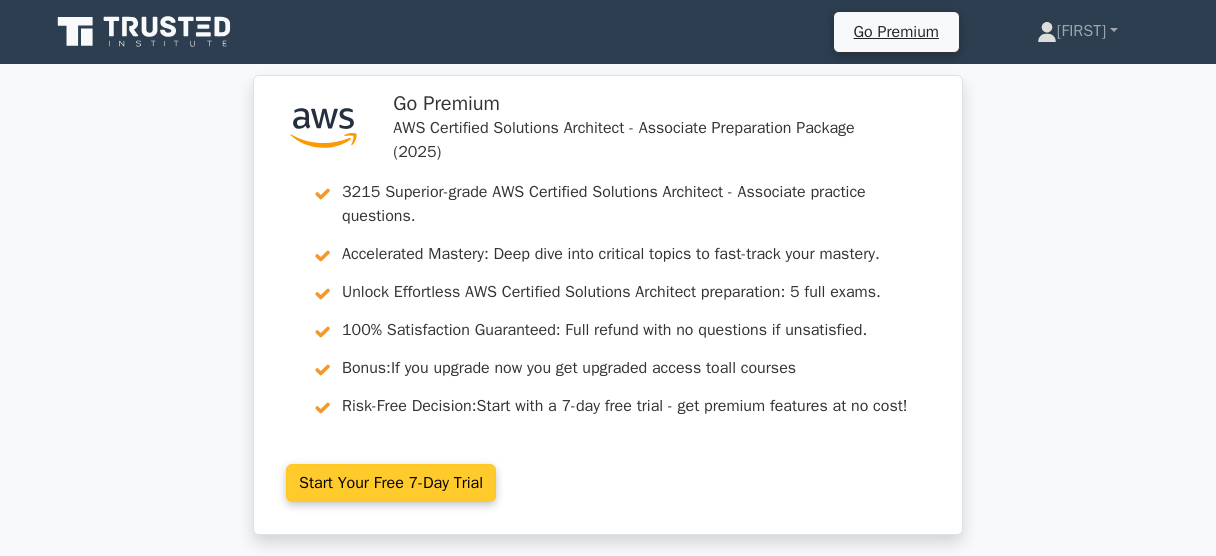 scroll, scrollTop: 0, scrollLeft: 0, axis: both 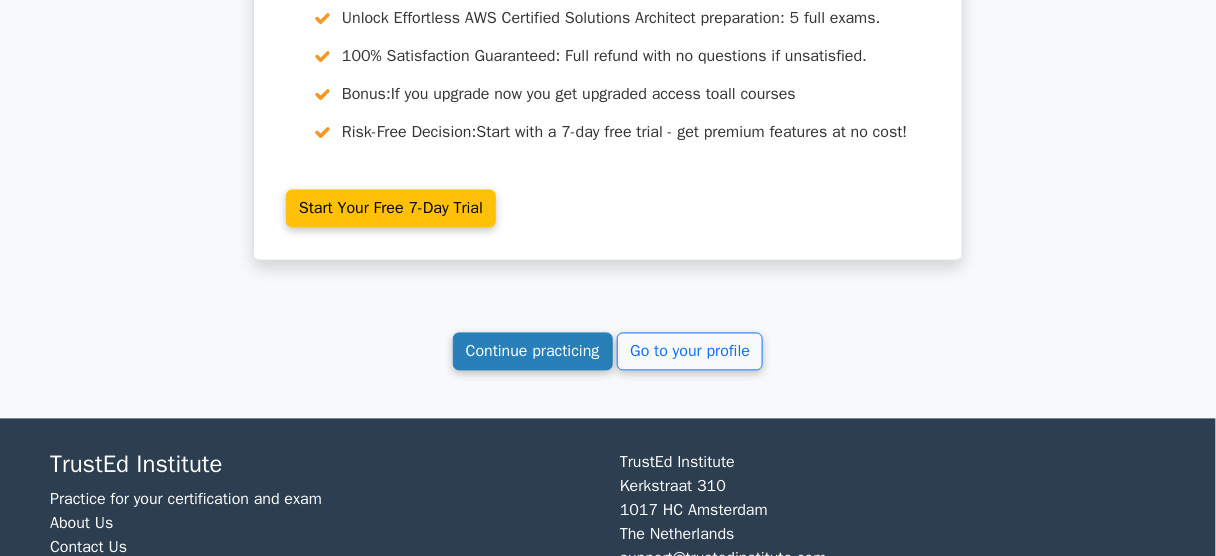 click on "Continue practicing" at bounding box center (533, 352) 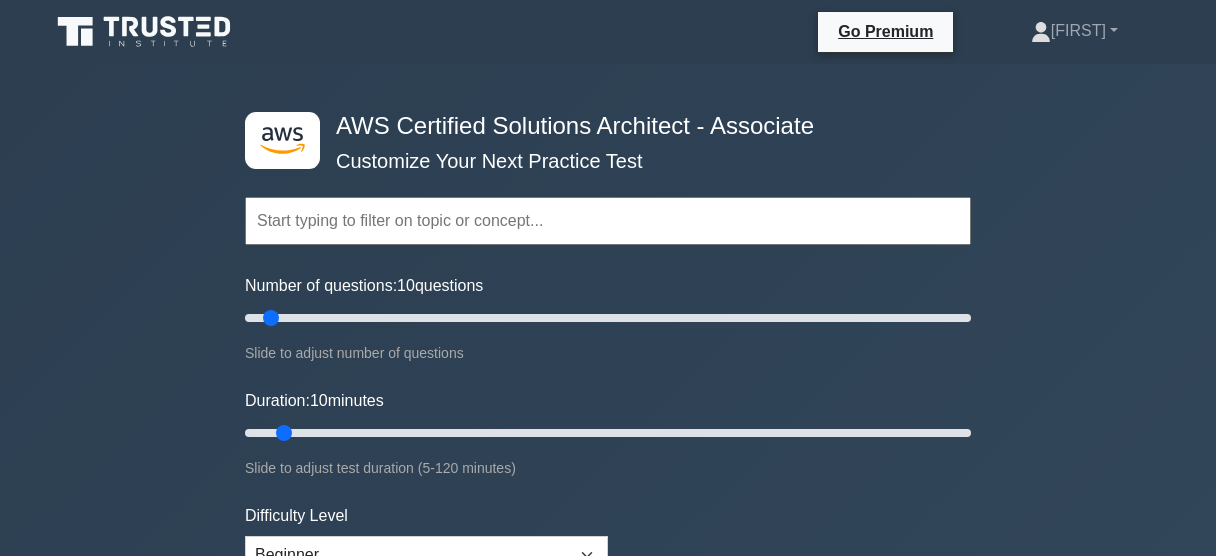scroll, scrollTop: 0, scrollLeft: 0, axis: both 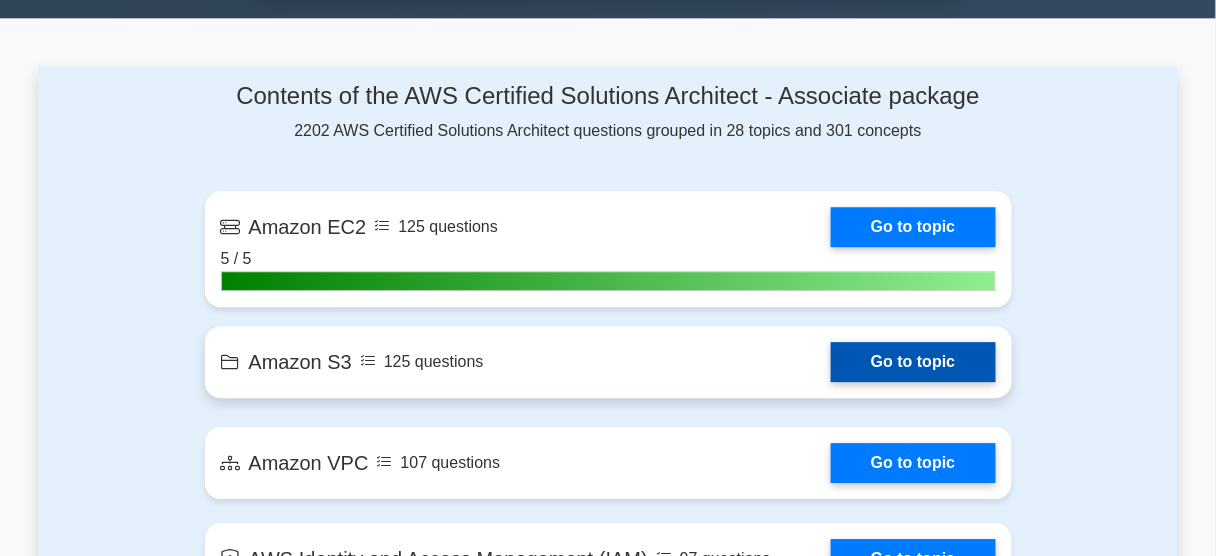click on "Go to topic" at bounding box center [913, 362] 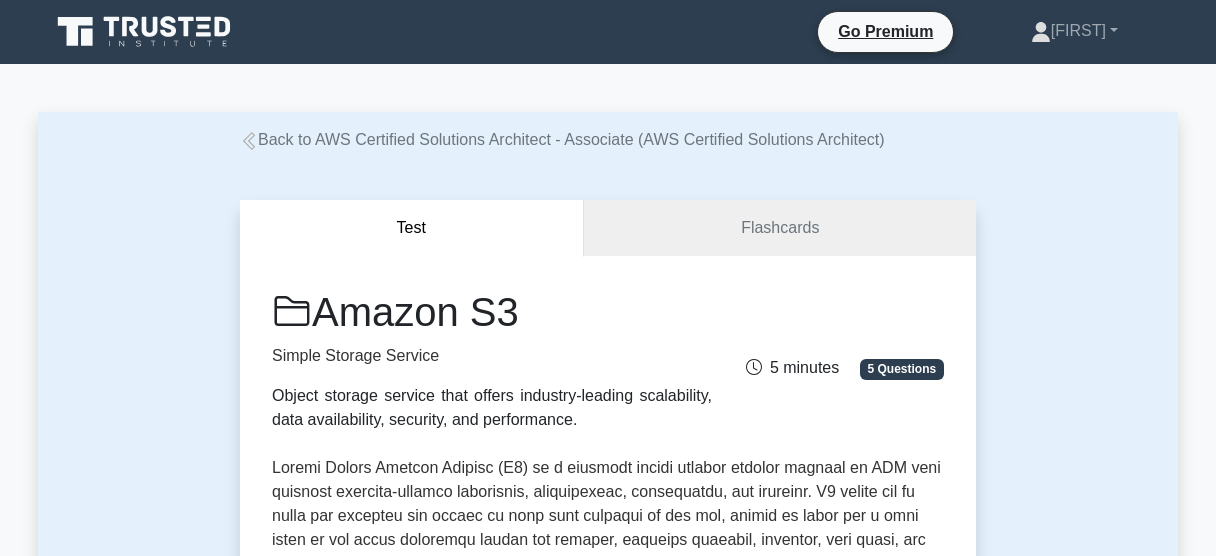 scroll, scrollTop: 428, scrollLeft: 0, axis: vertical 